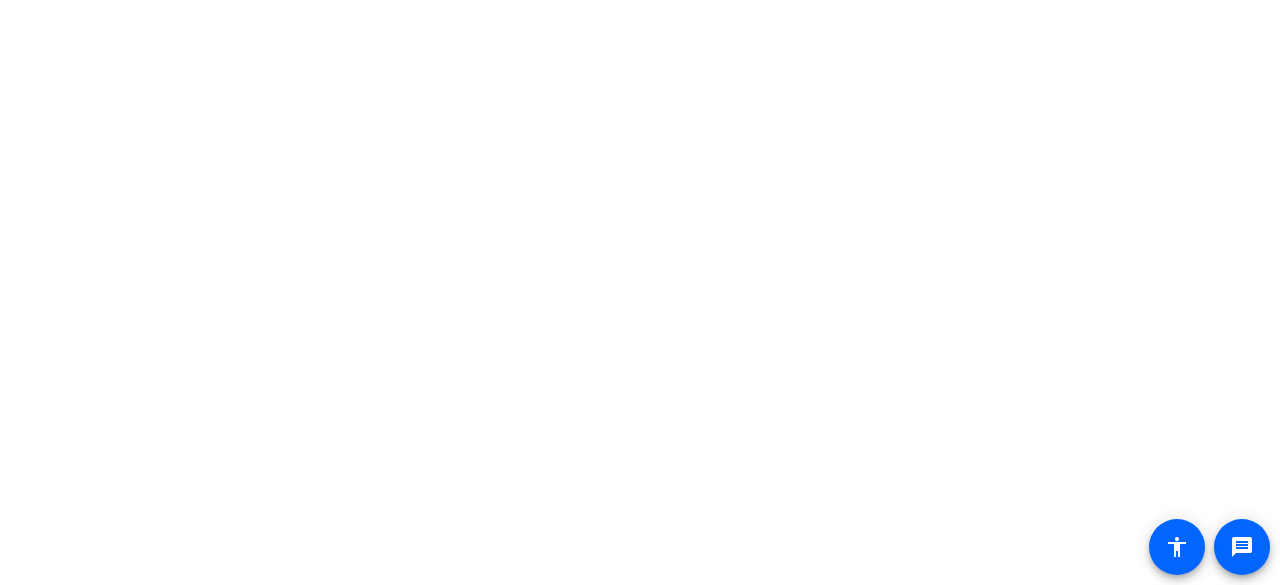 scroll, scrollTop: 0, scrollLeft: 0, axis: both 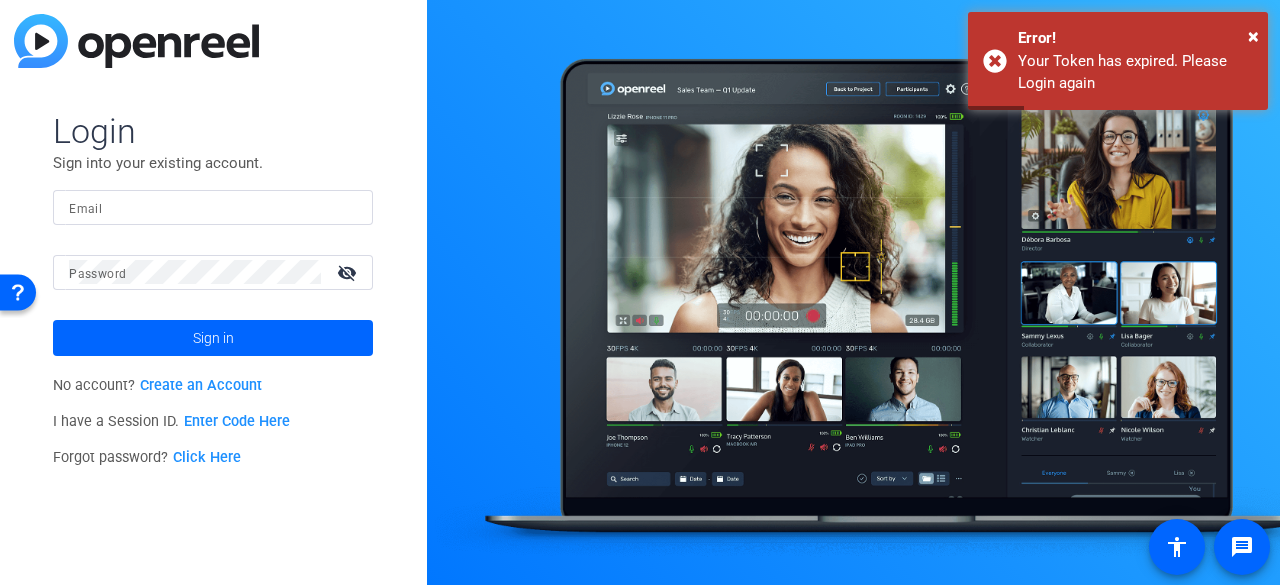 click on "Enter Code Here" 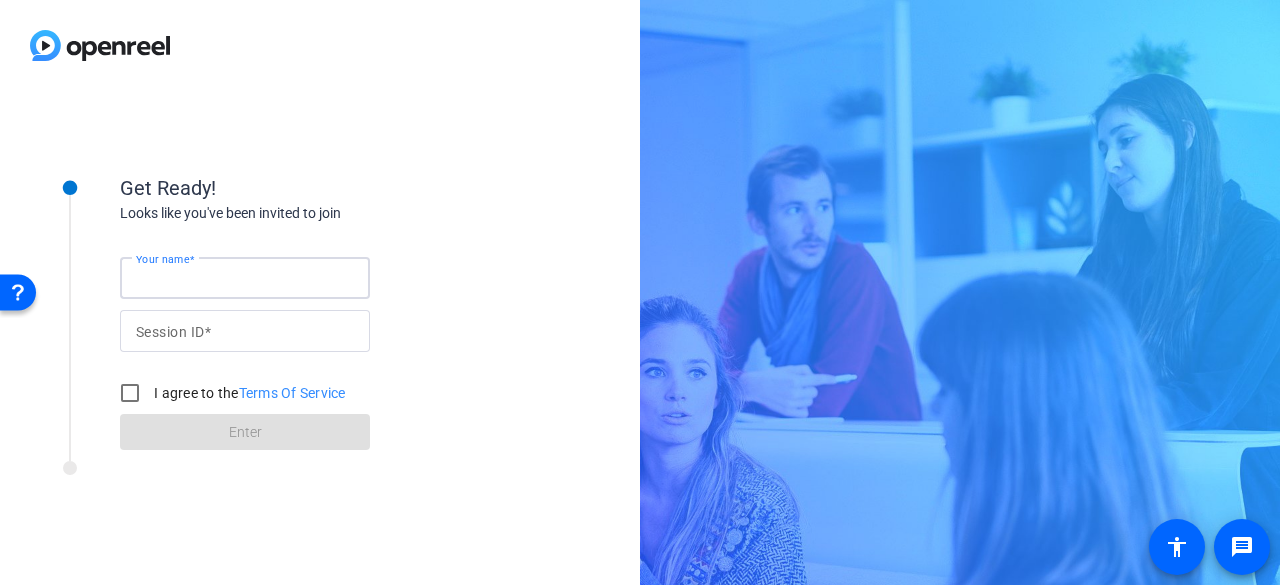 click on "Your name" at bounding box center (245, 278) 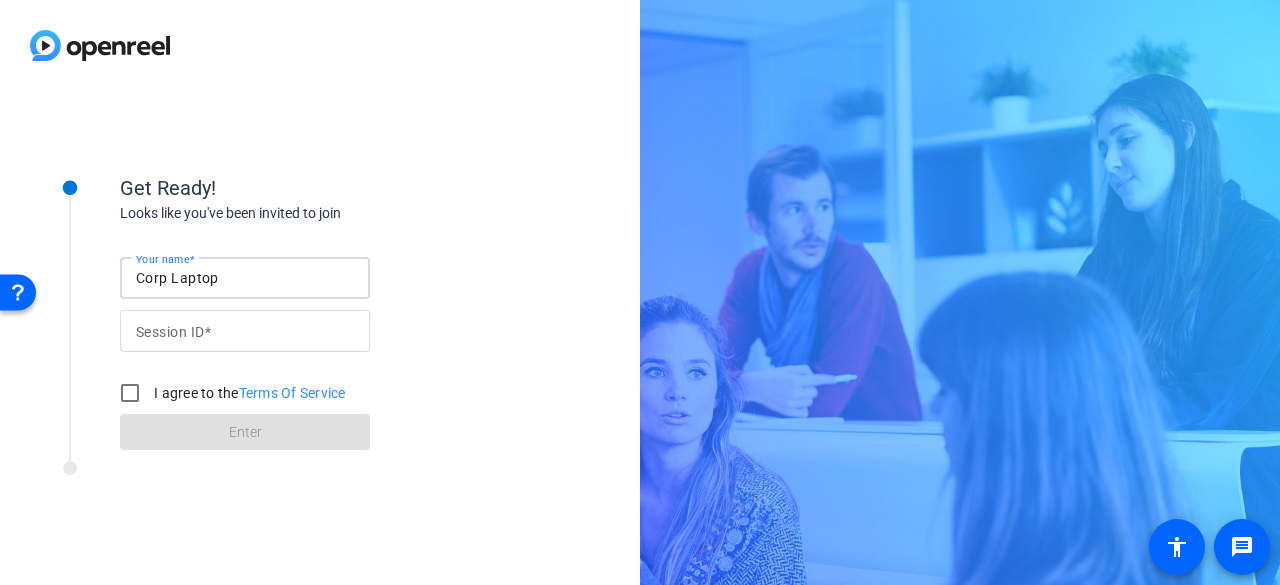 type on "Corp Laptop" 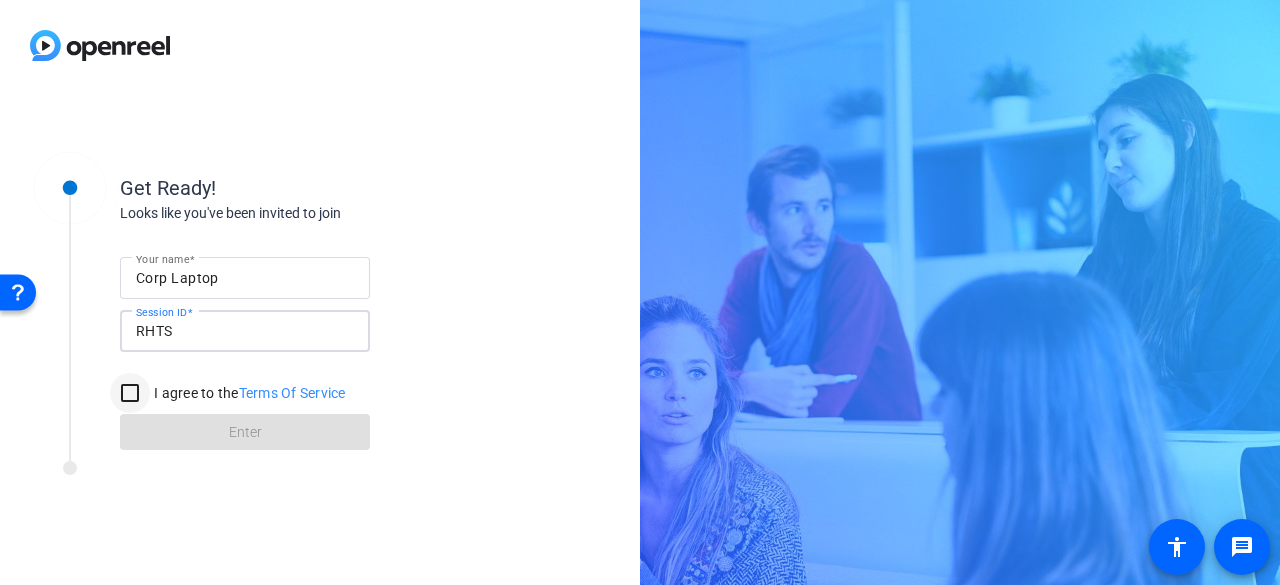 type on "RHTS" 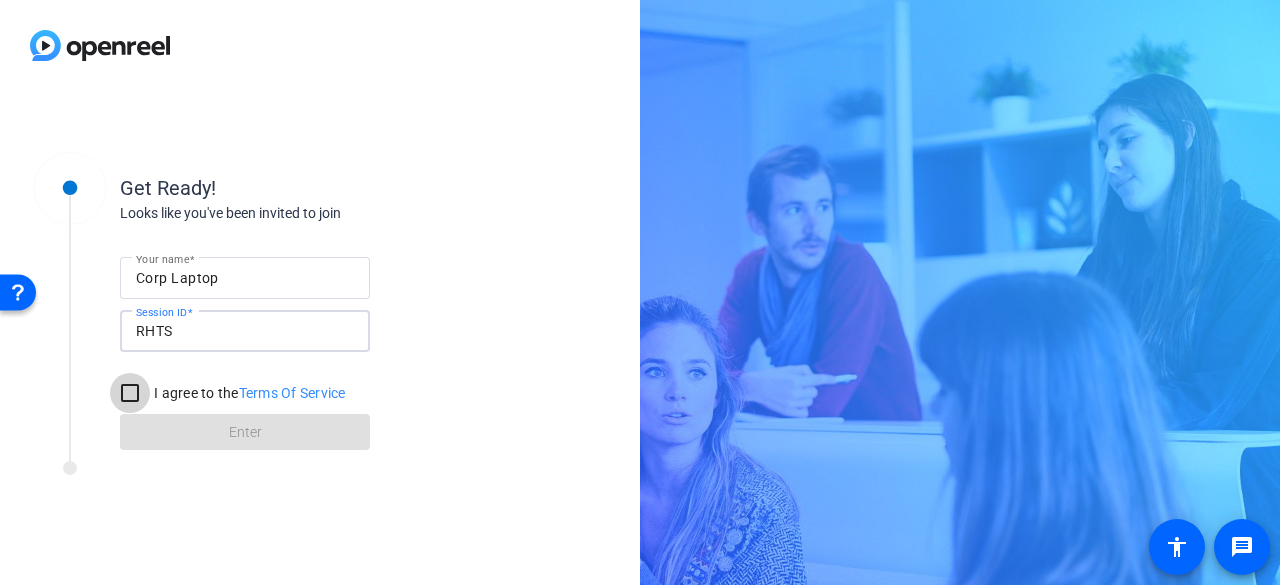 click on "I agree to the  Terms Of Service" at bounding box center (130, 393) 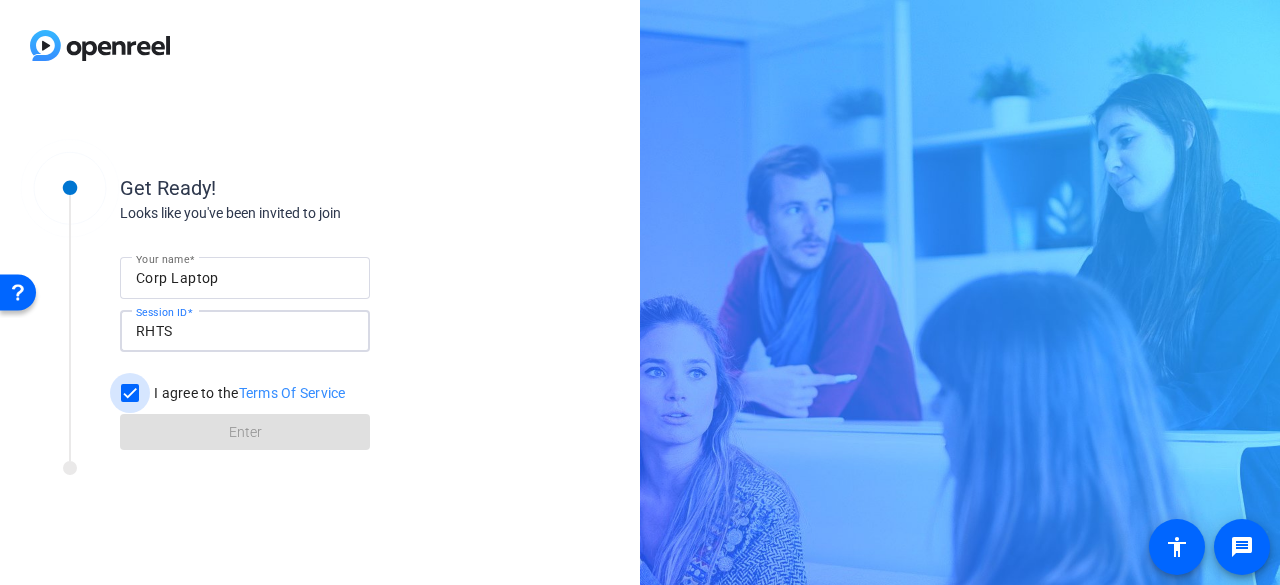 checkbox on "true" 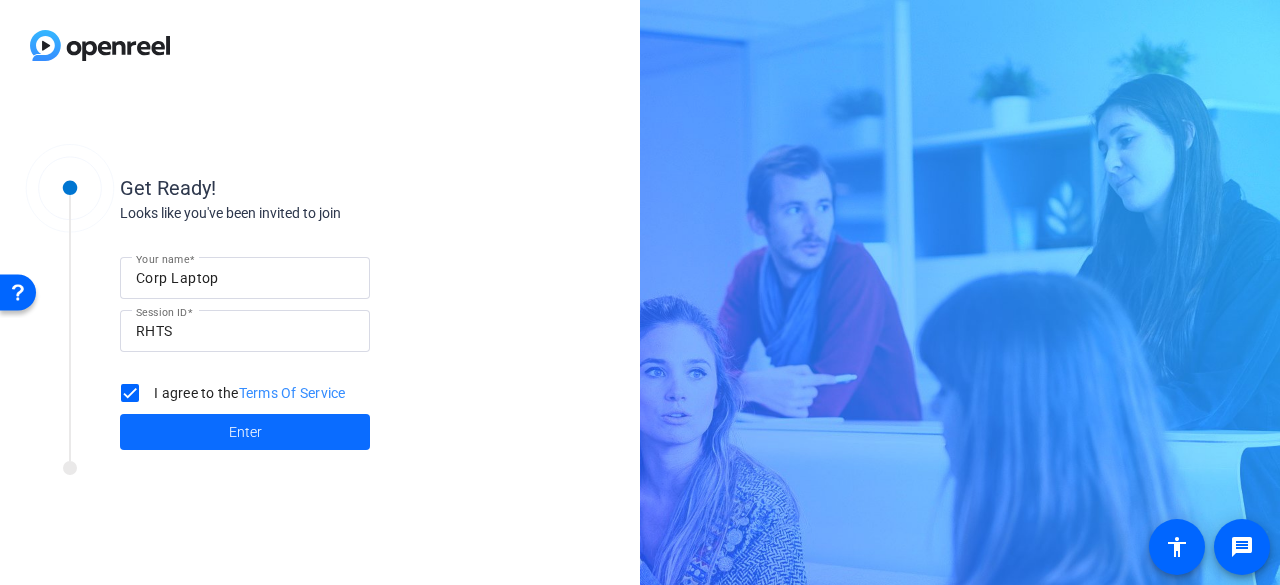 click 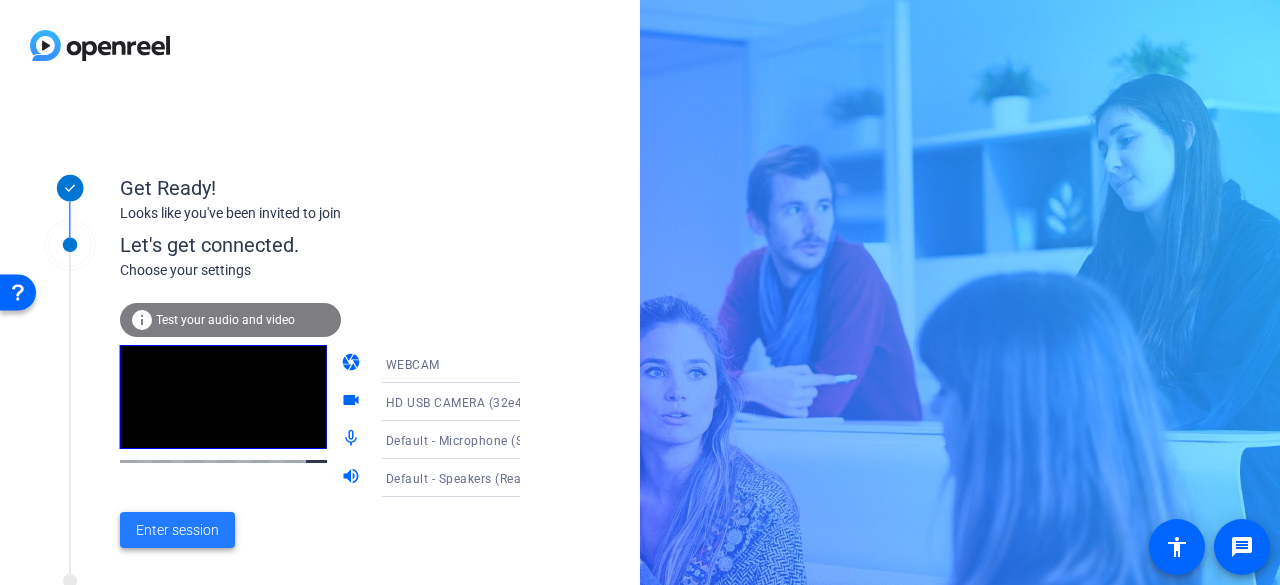 click on "Enter session" 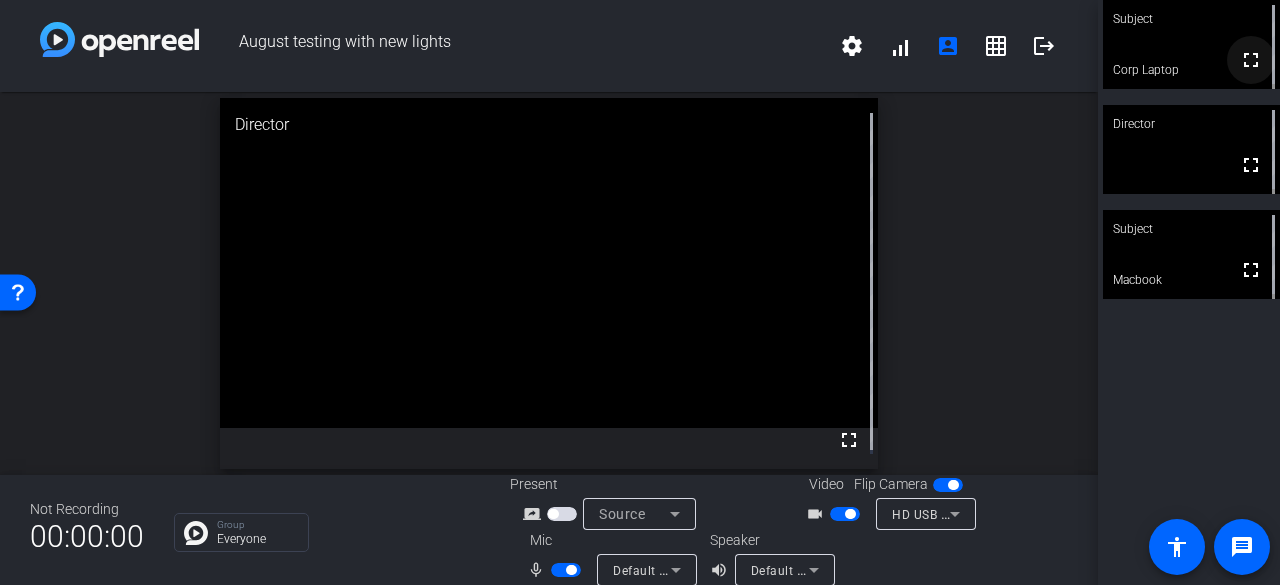 click on "fullscreen" at bounding box center (1251, 60) 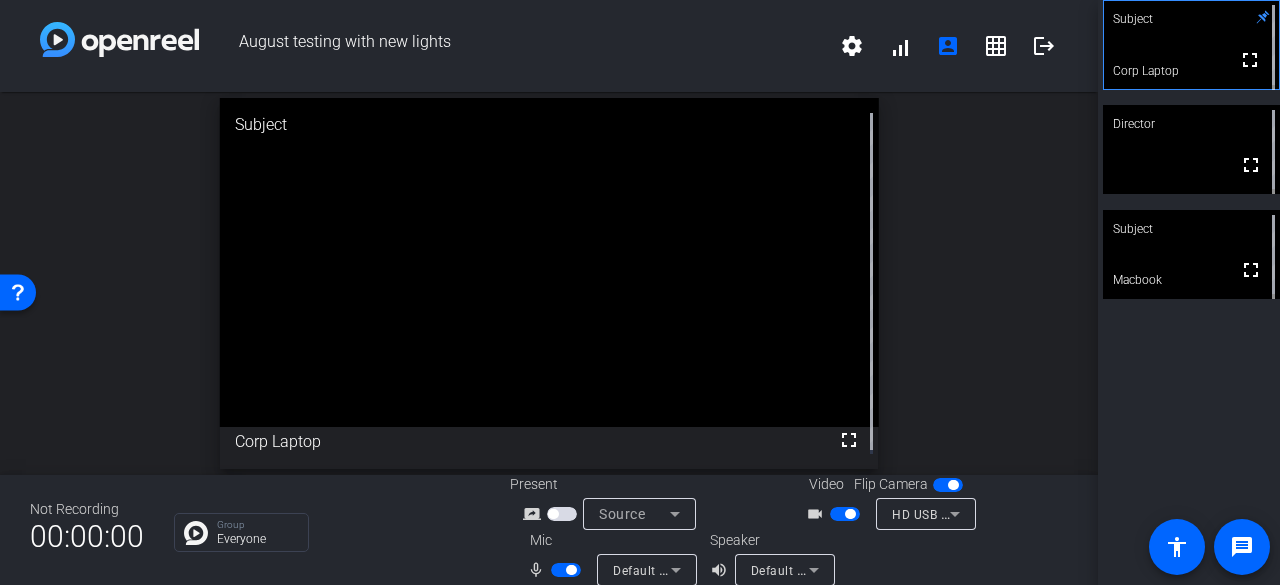 click at bounding box center (845, 514) 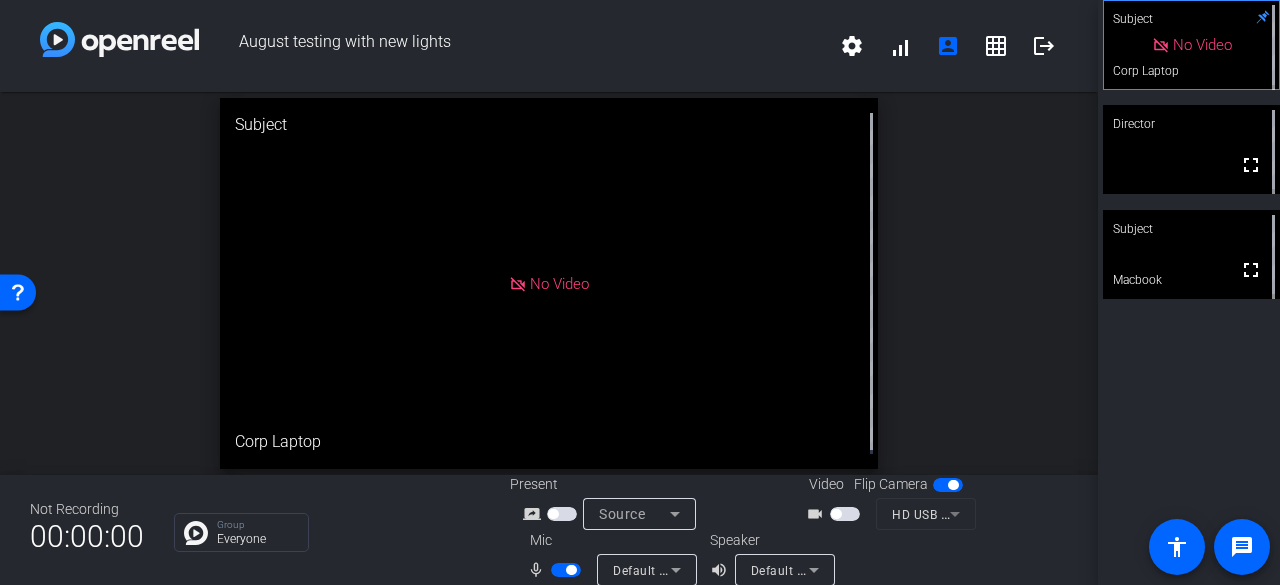 click at bounding box center [845, 514] 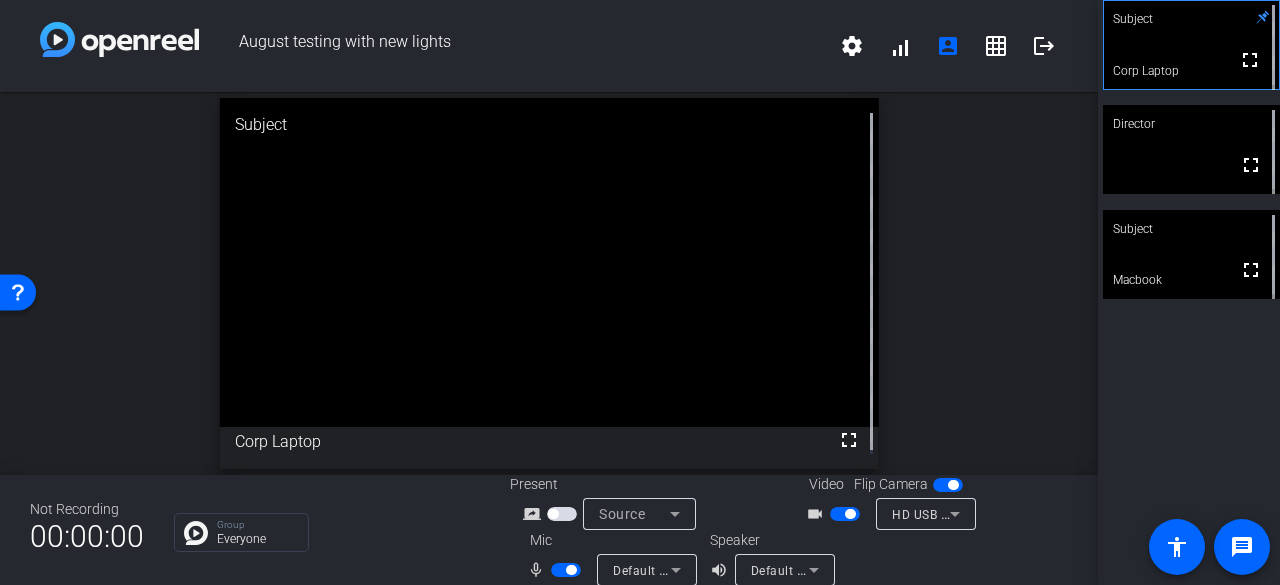 click 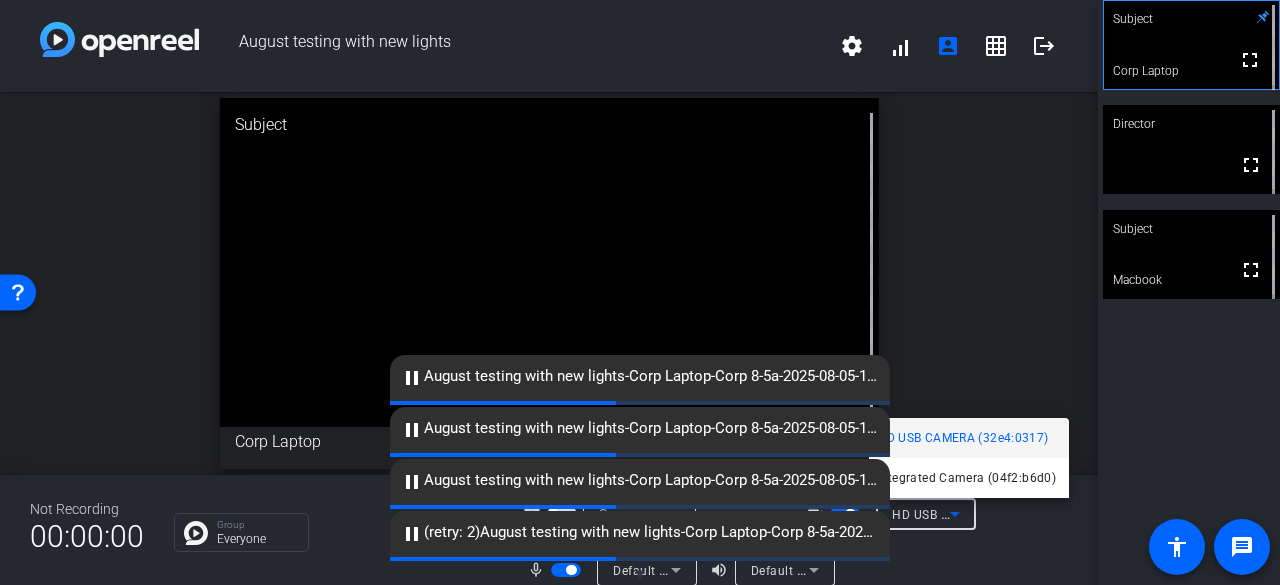 click at bounding box center [640, 292] 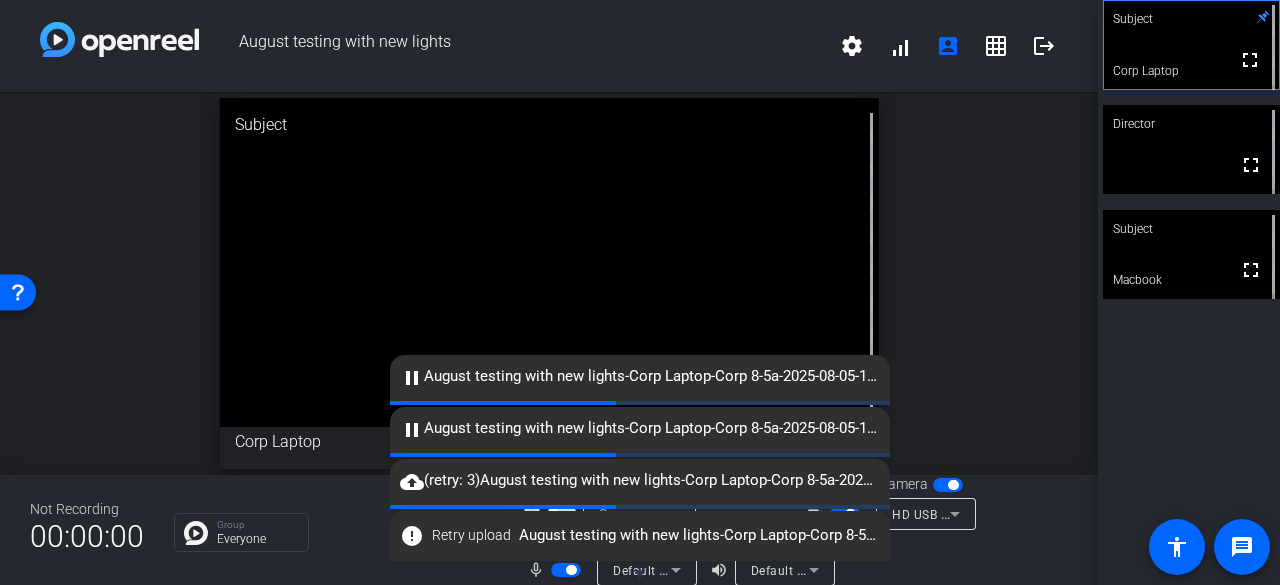 click on "pause   August testing with new lights-Corp Laptop-Corp 8-5a-2025-08-05-14-11-32-461-0.webm" 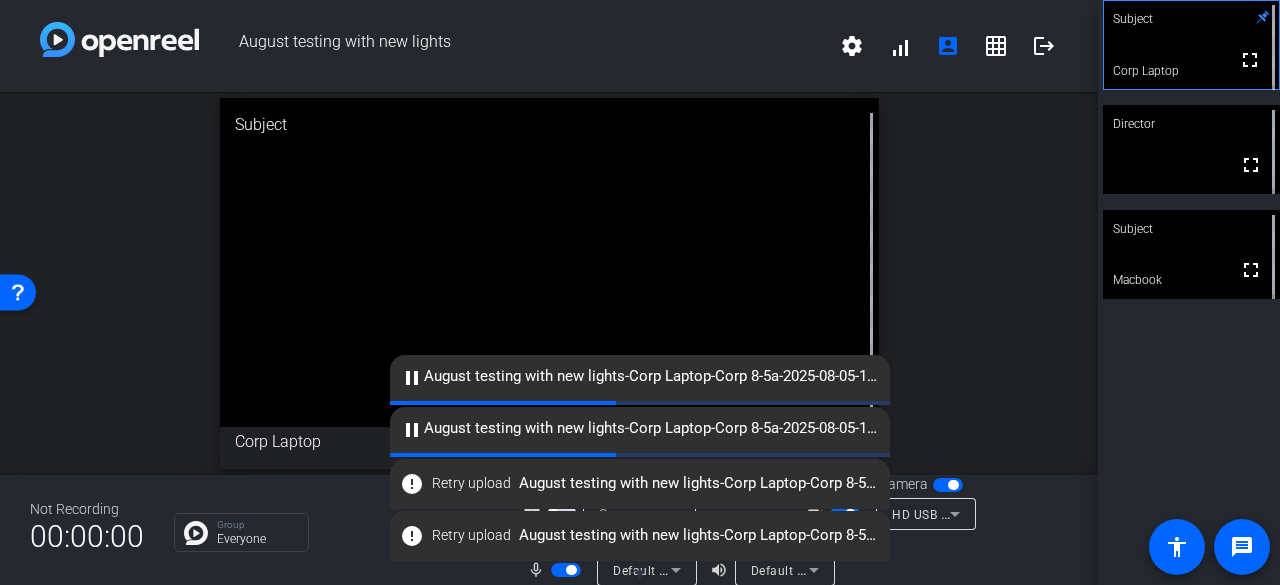 click on "pause" 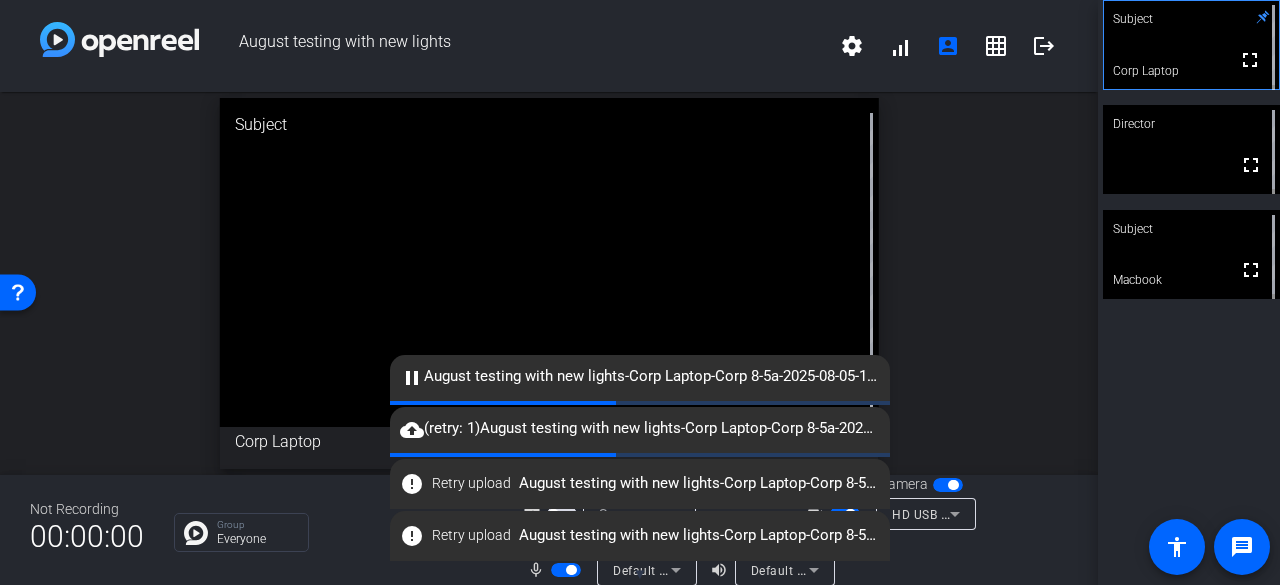 click on "cloud_upload" 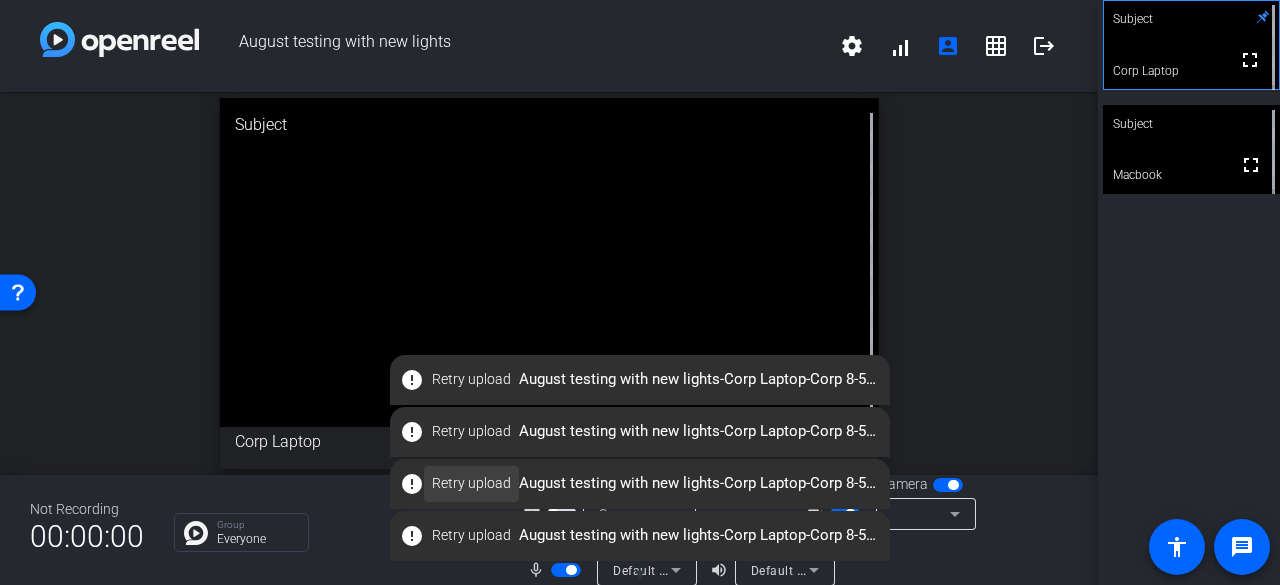click on "Retry upload" 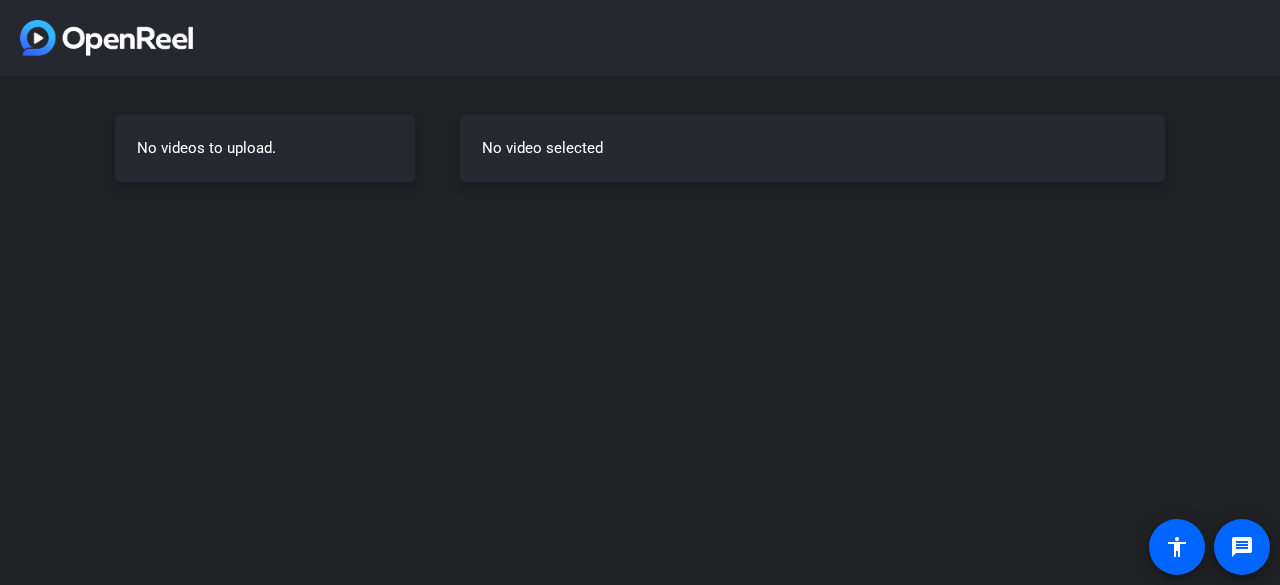 scroll, scrollTop: 0, scrollLeft: 0, axis: both 